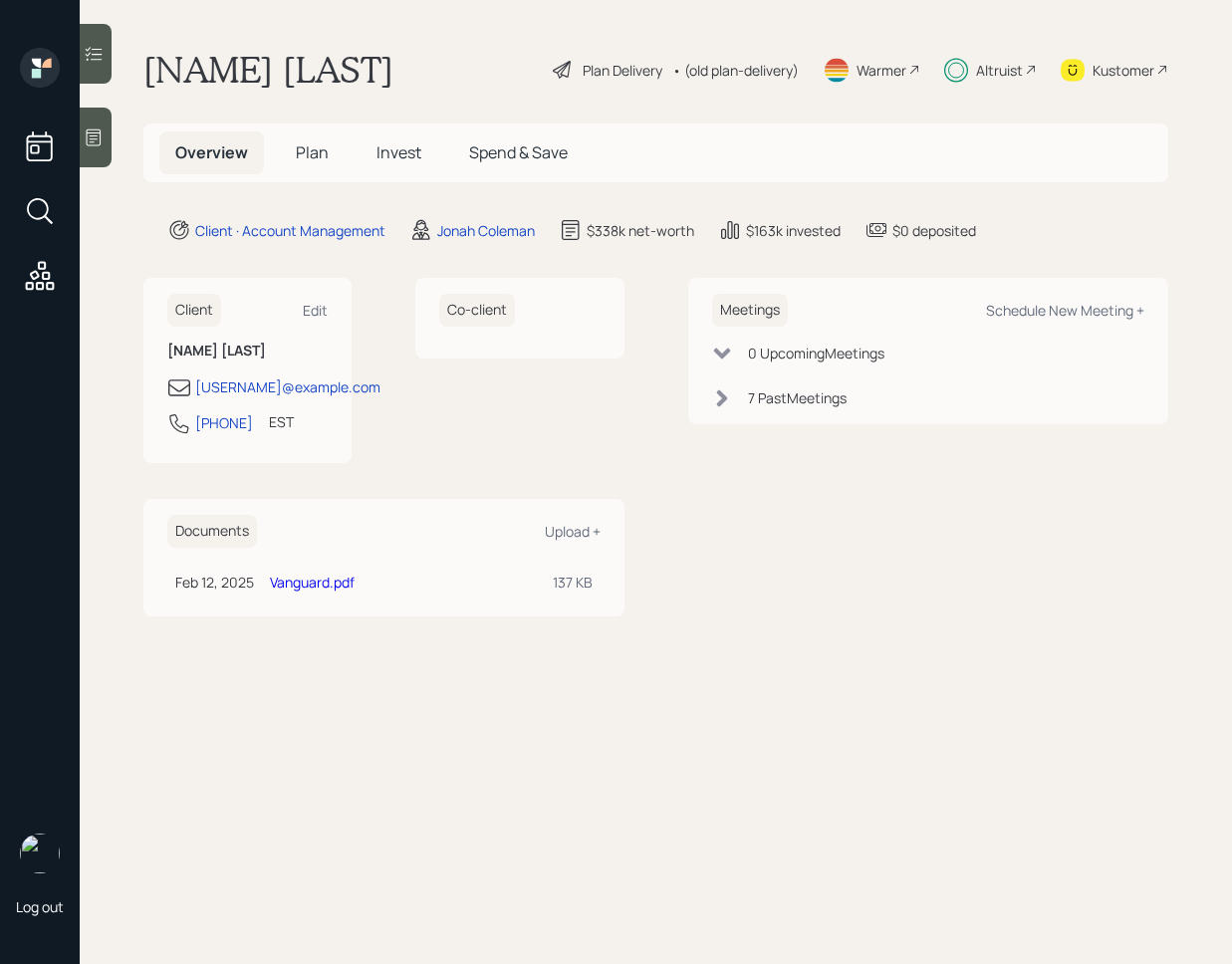 scroll, scrollTop: 0, scrollLeft: 0, axis: both 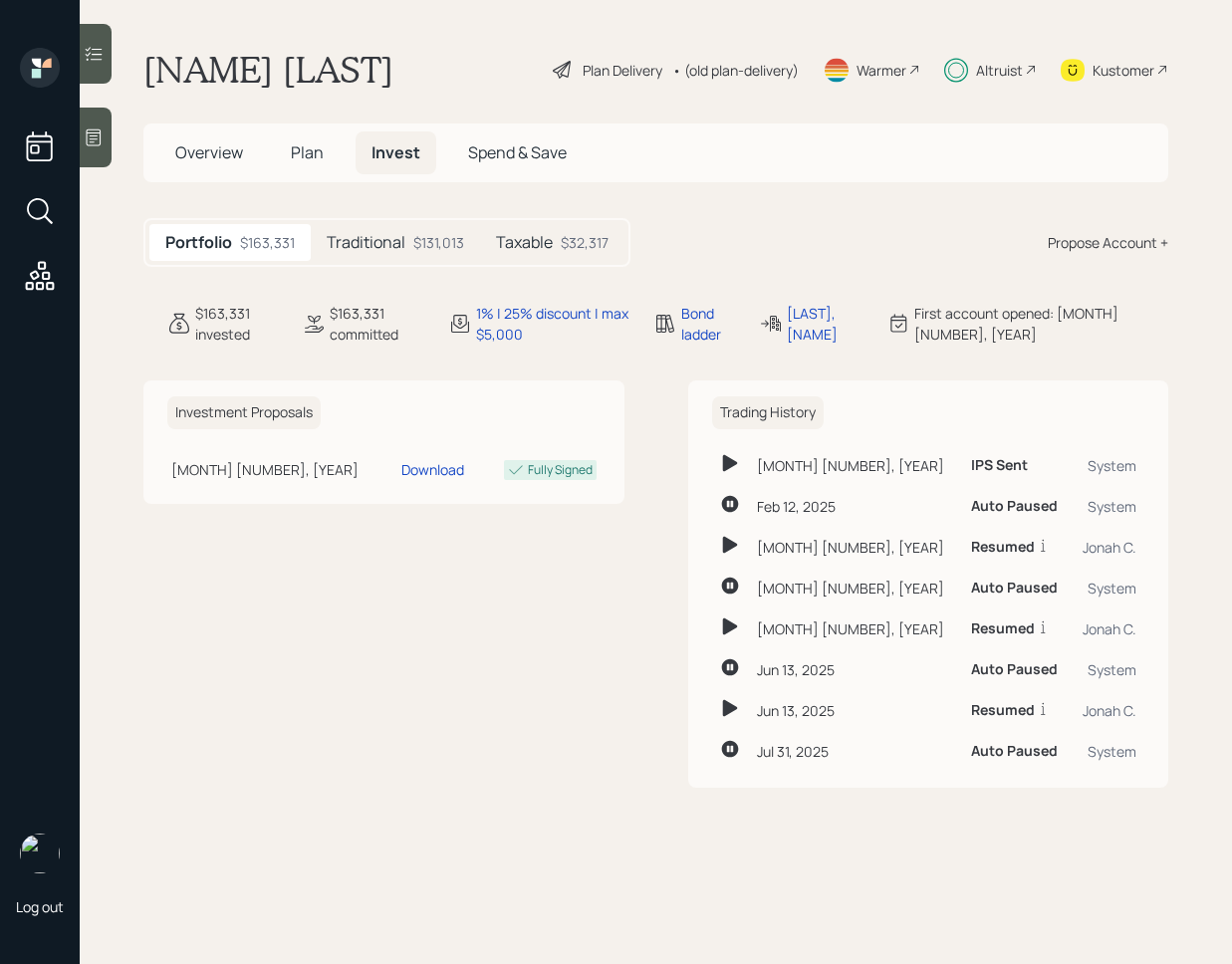 click at bounding box center [96, 54] 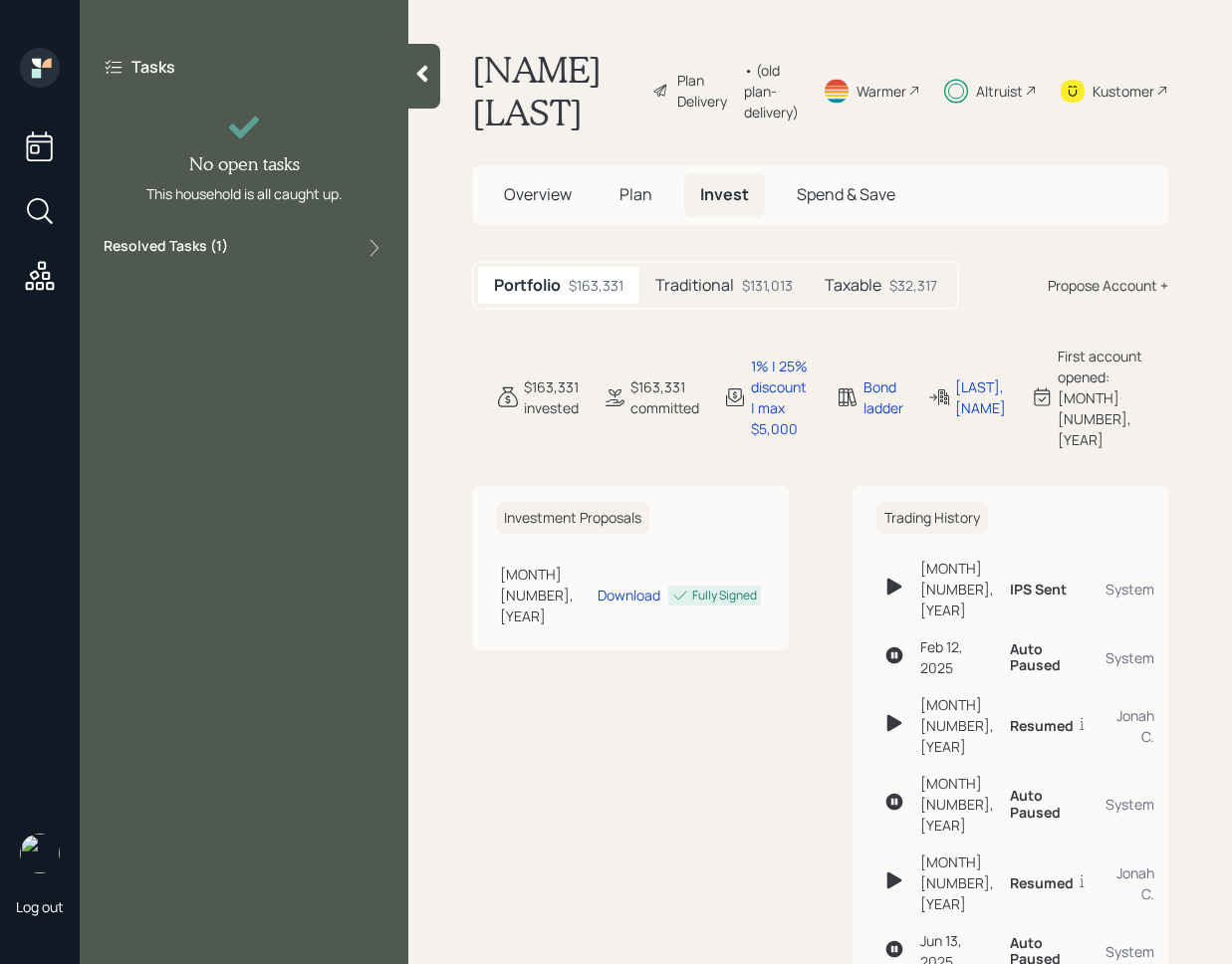 click on "Tasks No open tasks This household is all caught up. Resolved Tasks ( 1 )" at bounding box center (244, 157) 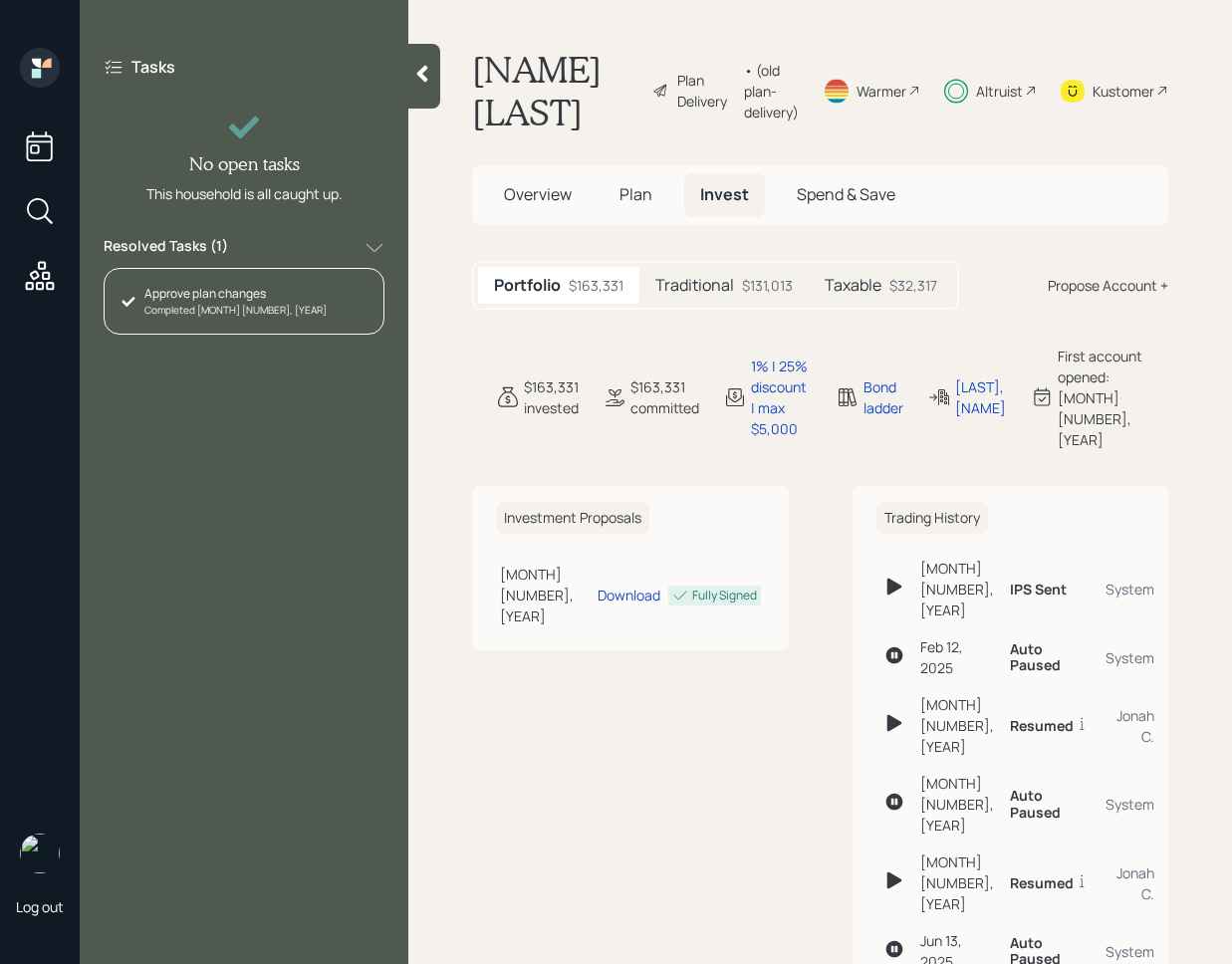 click on "Kustomer" at bounding box center [1123, 91] 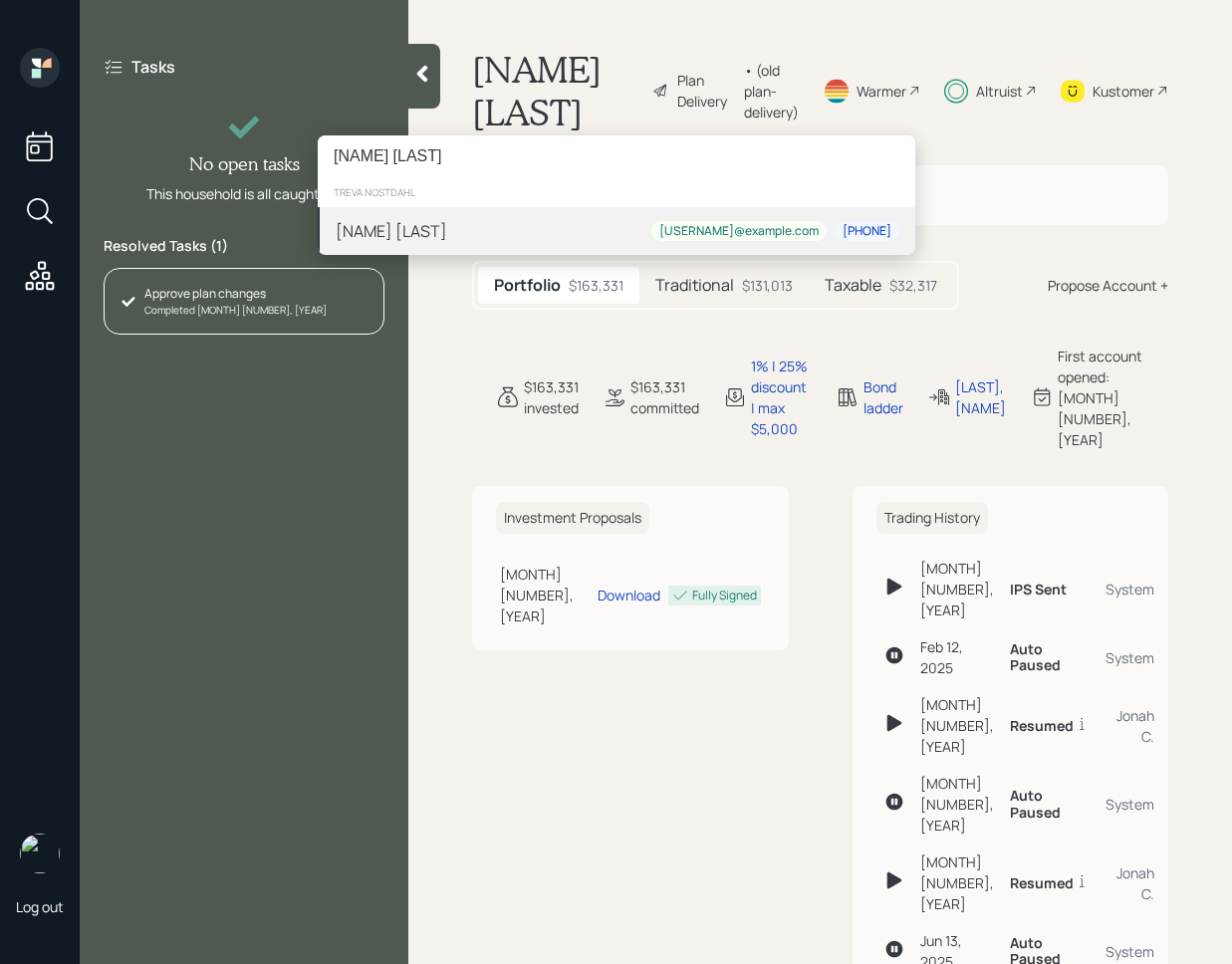 type on "[FIRST] [LAST]" 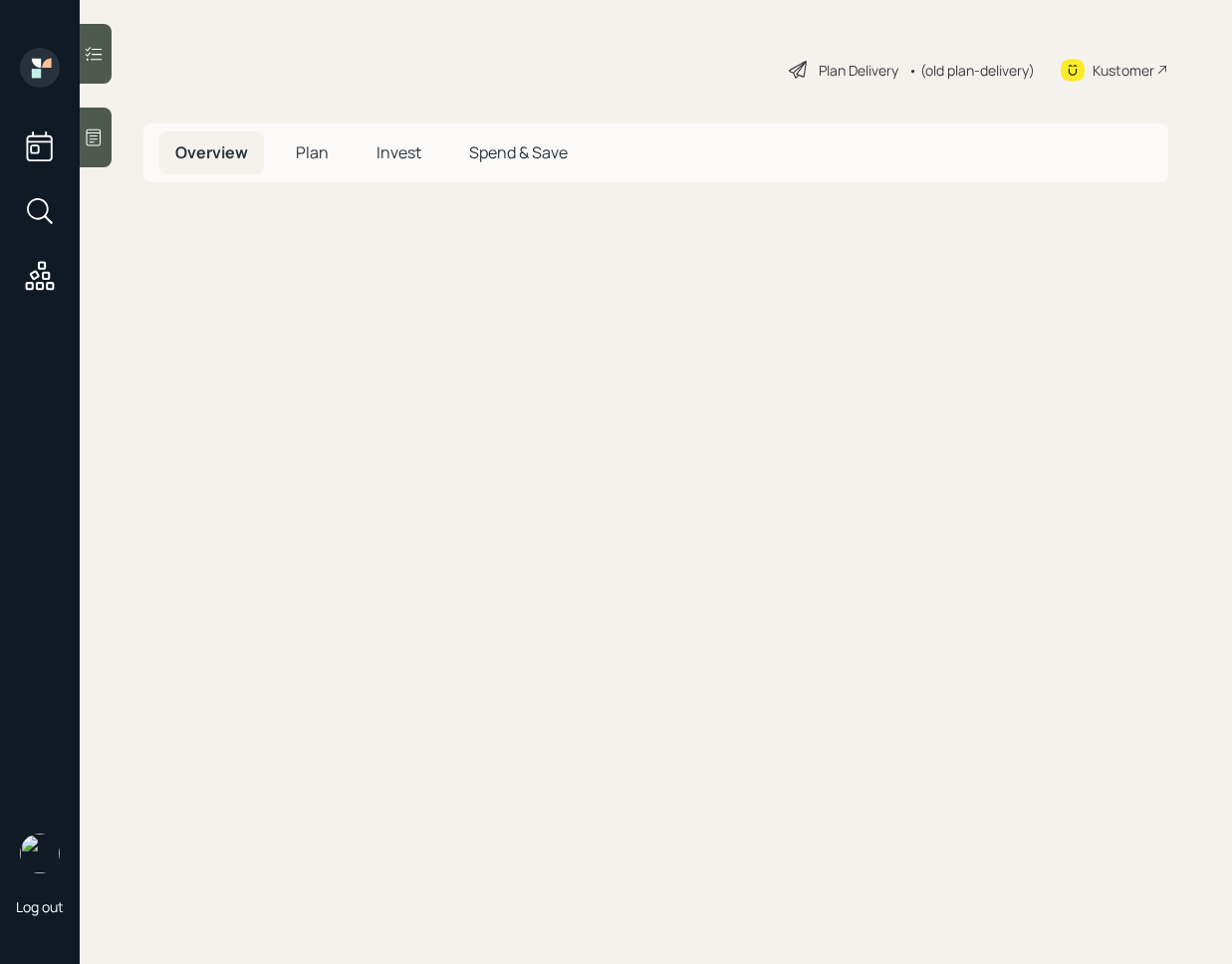 scroll, scrollTop: 0, scrollLeft: 0, axis: both 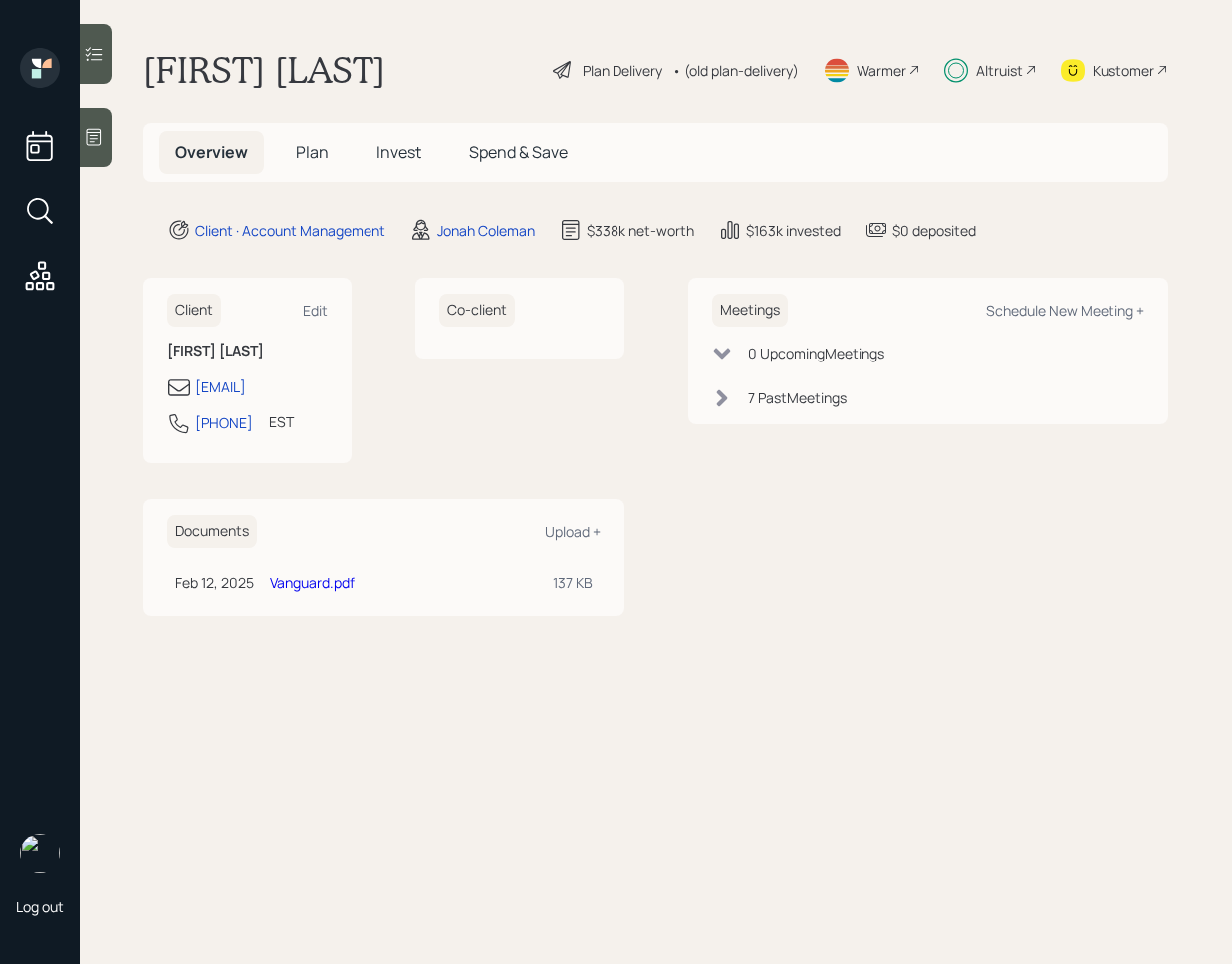 click on "Invest" at bounding box center [398, 152] 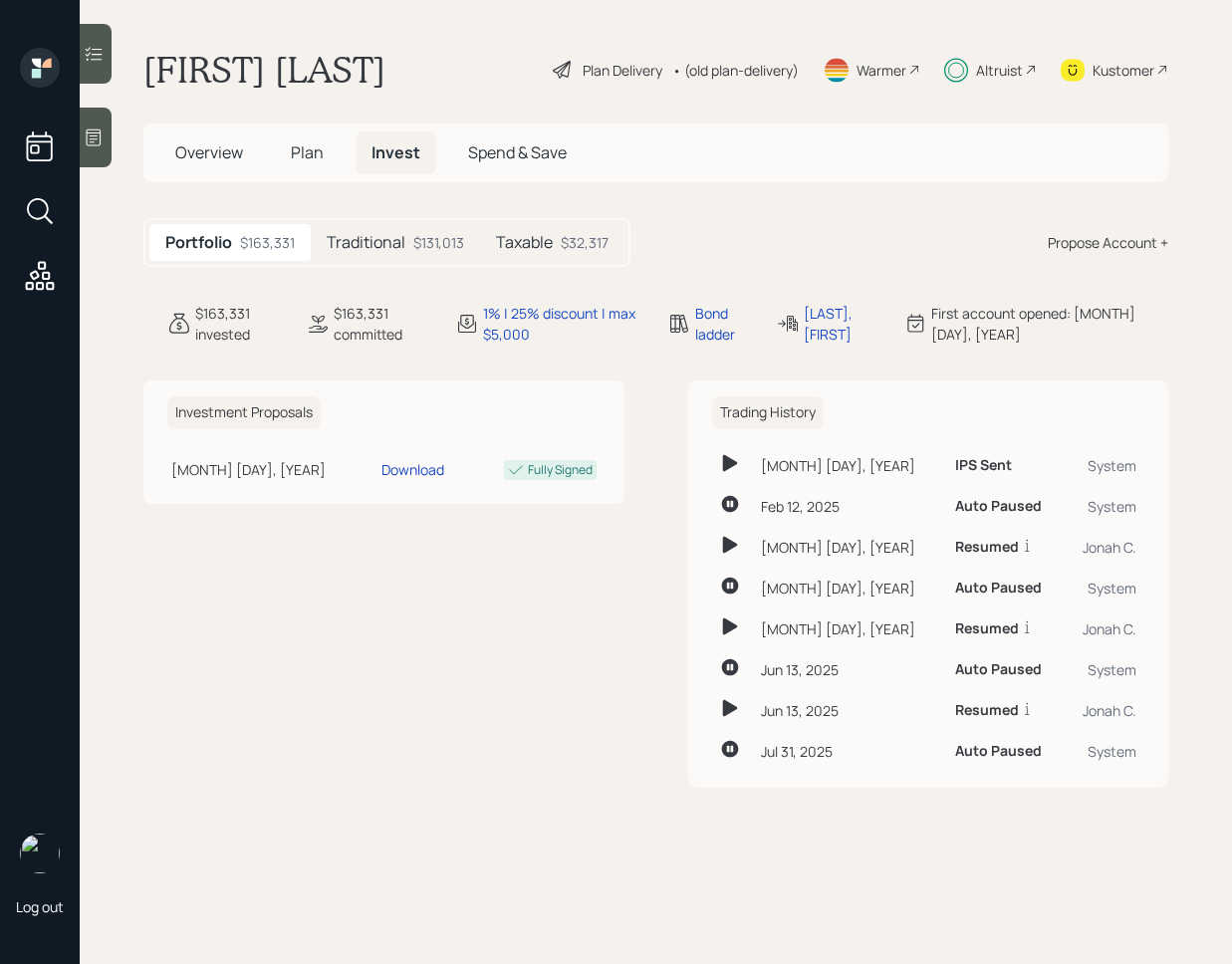click at bounding box center [96, 54] 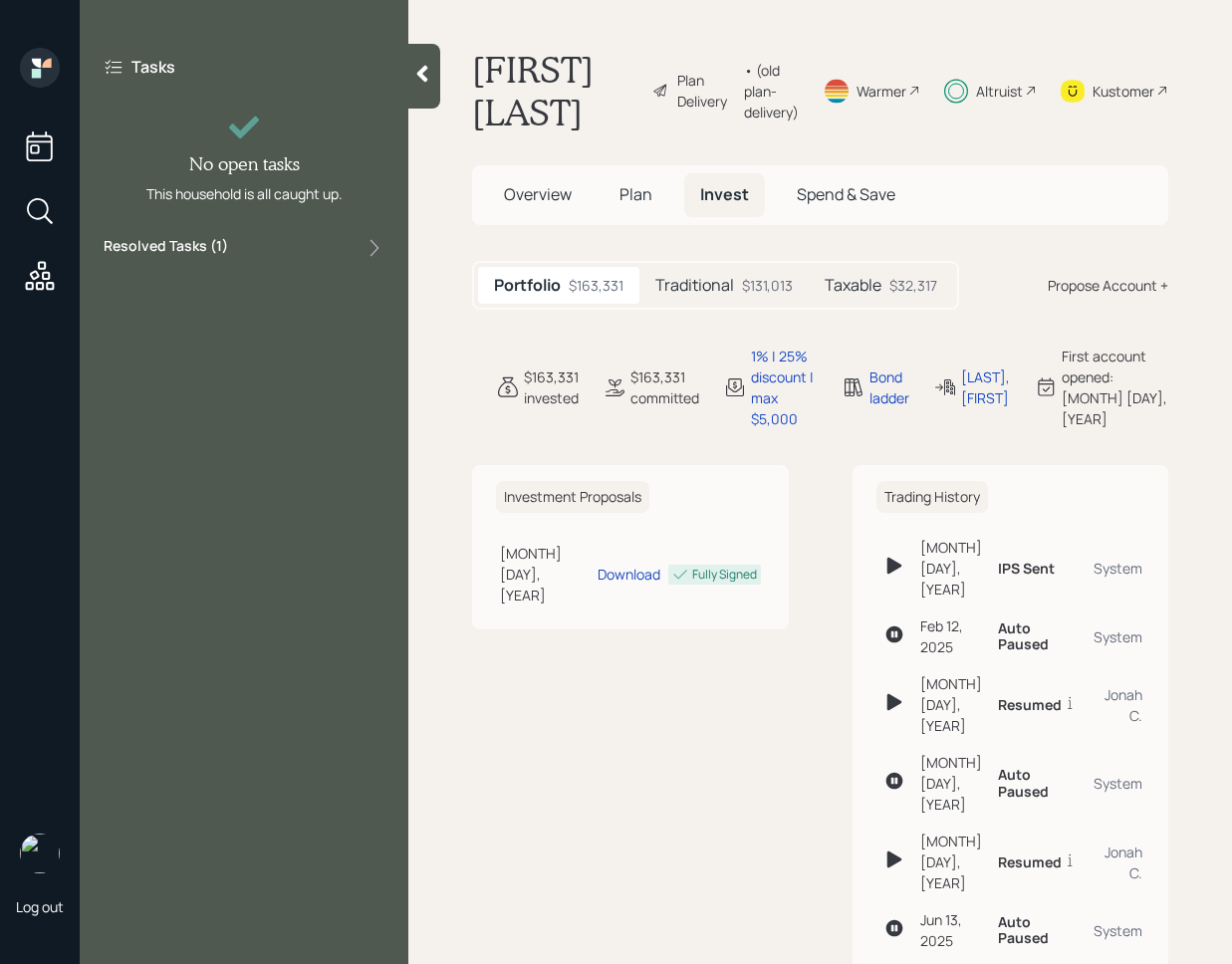 click on "Tasks No open tasks This household is all caught up. Resolved Tasks ( 1 )" at bounding box center (244, 157) 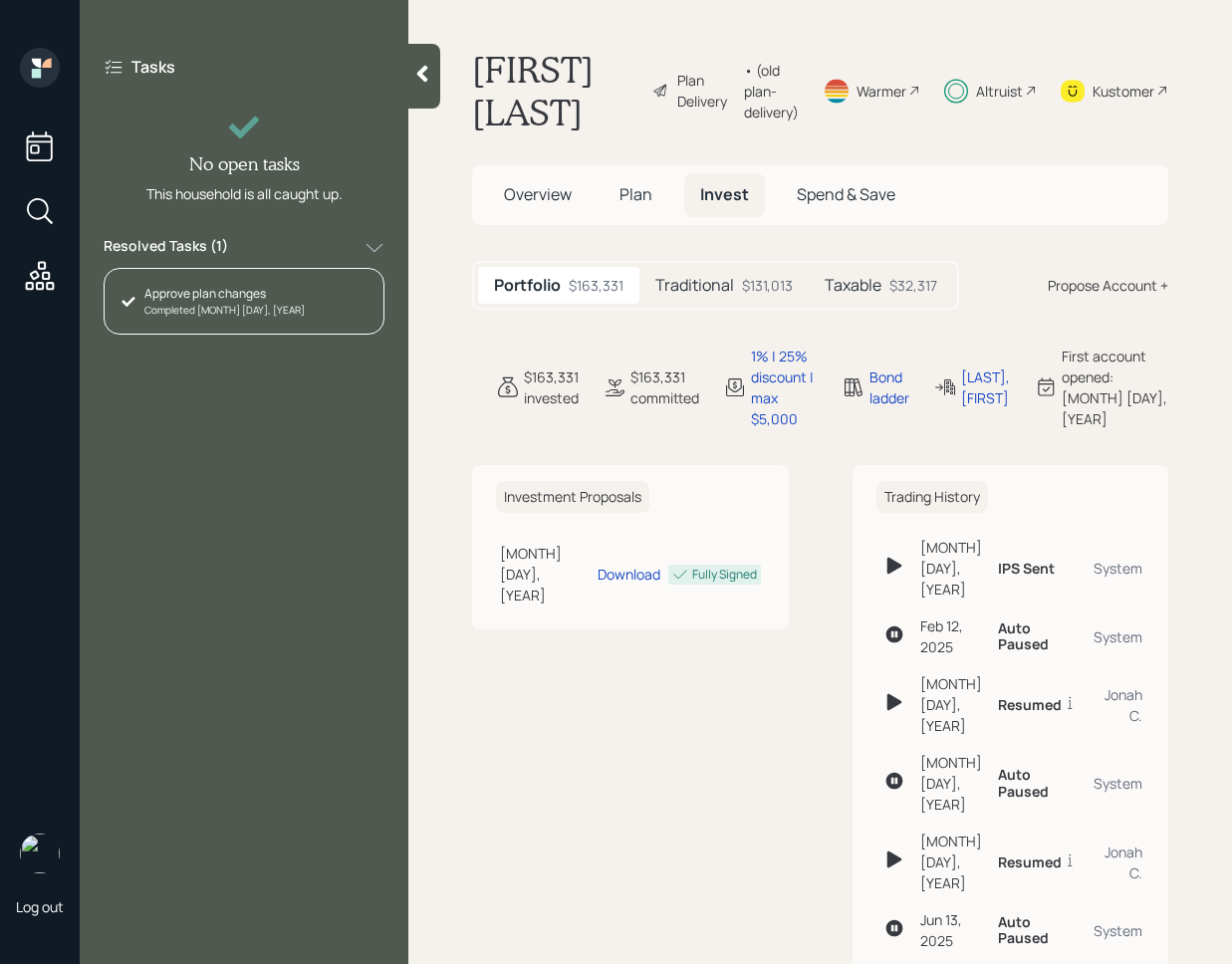 click on "Kustomer" at bounding box center (1123, 91) 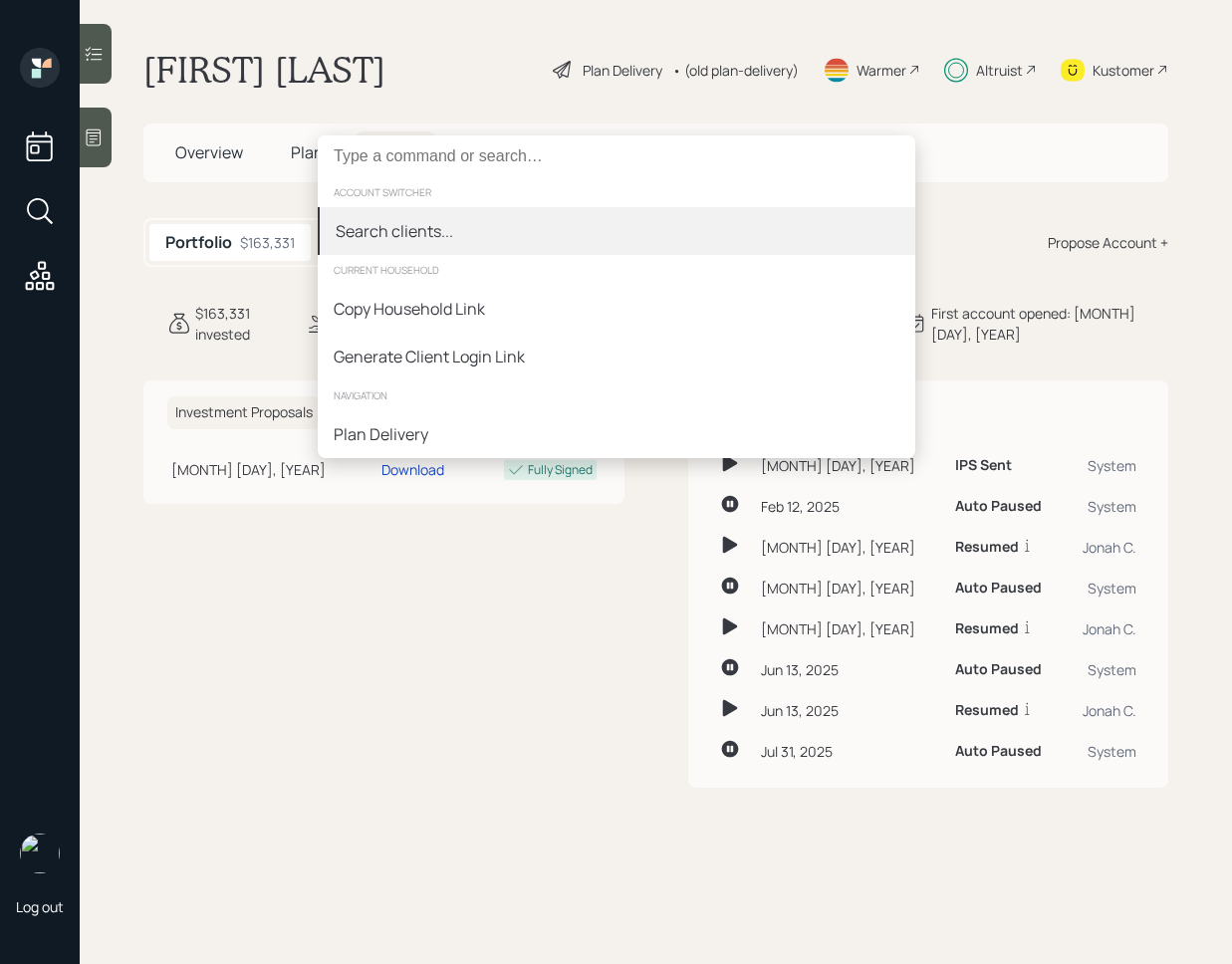 type on "10121522" 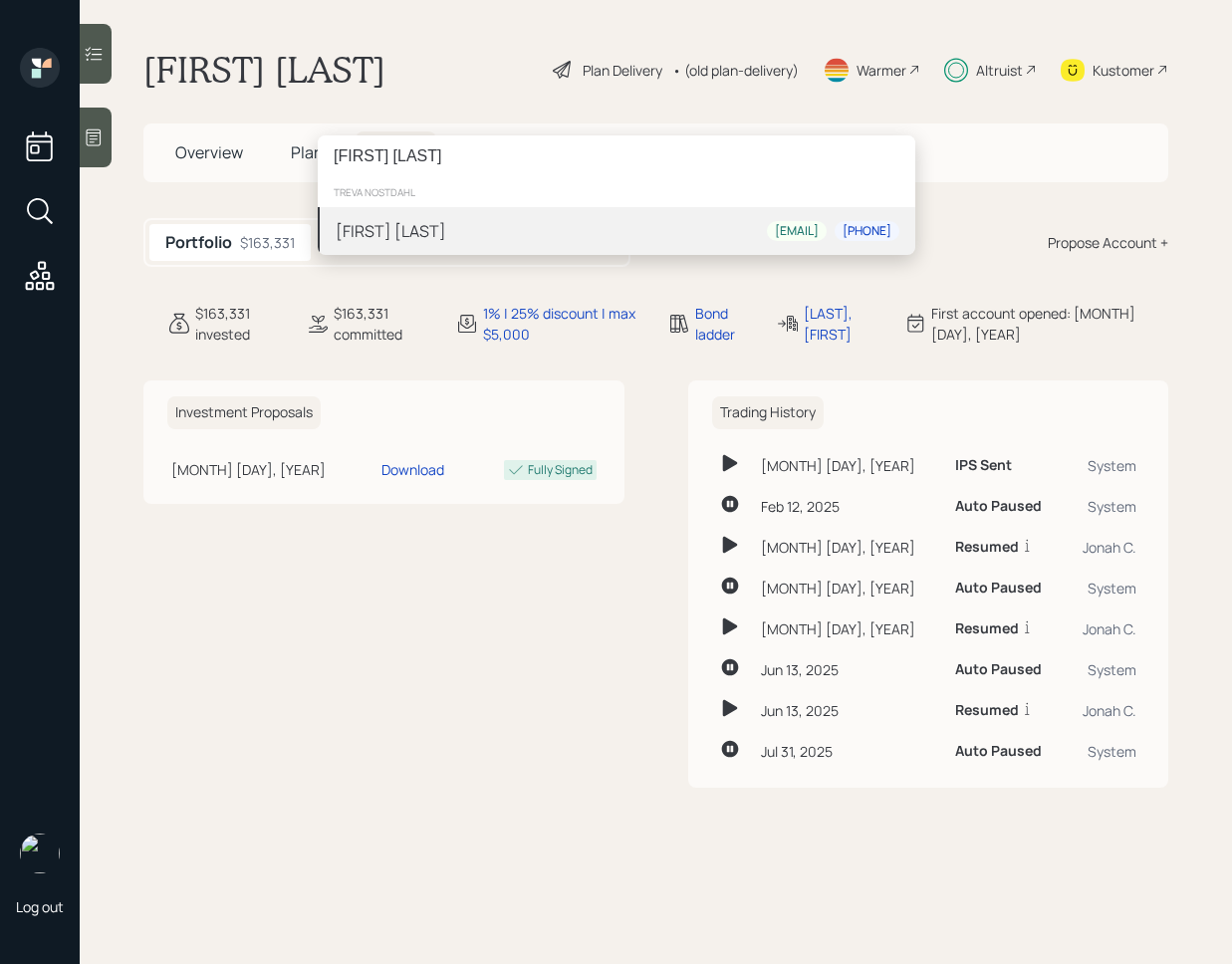 type on "[FIRST] [LAST]" 